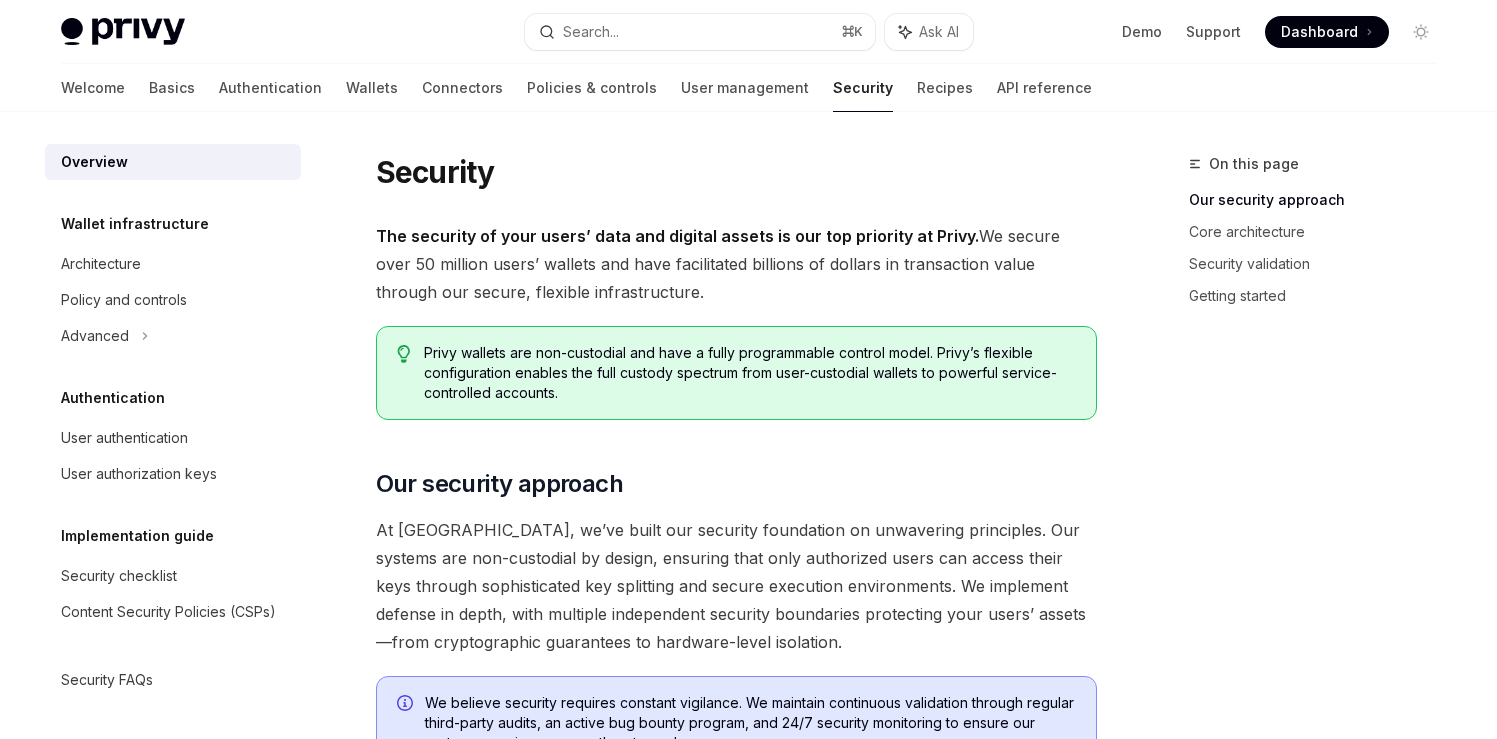 scroll, scrollTop: 0, scrollLeft: 0, axis: both 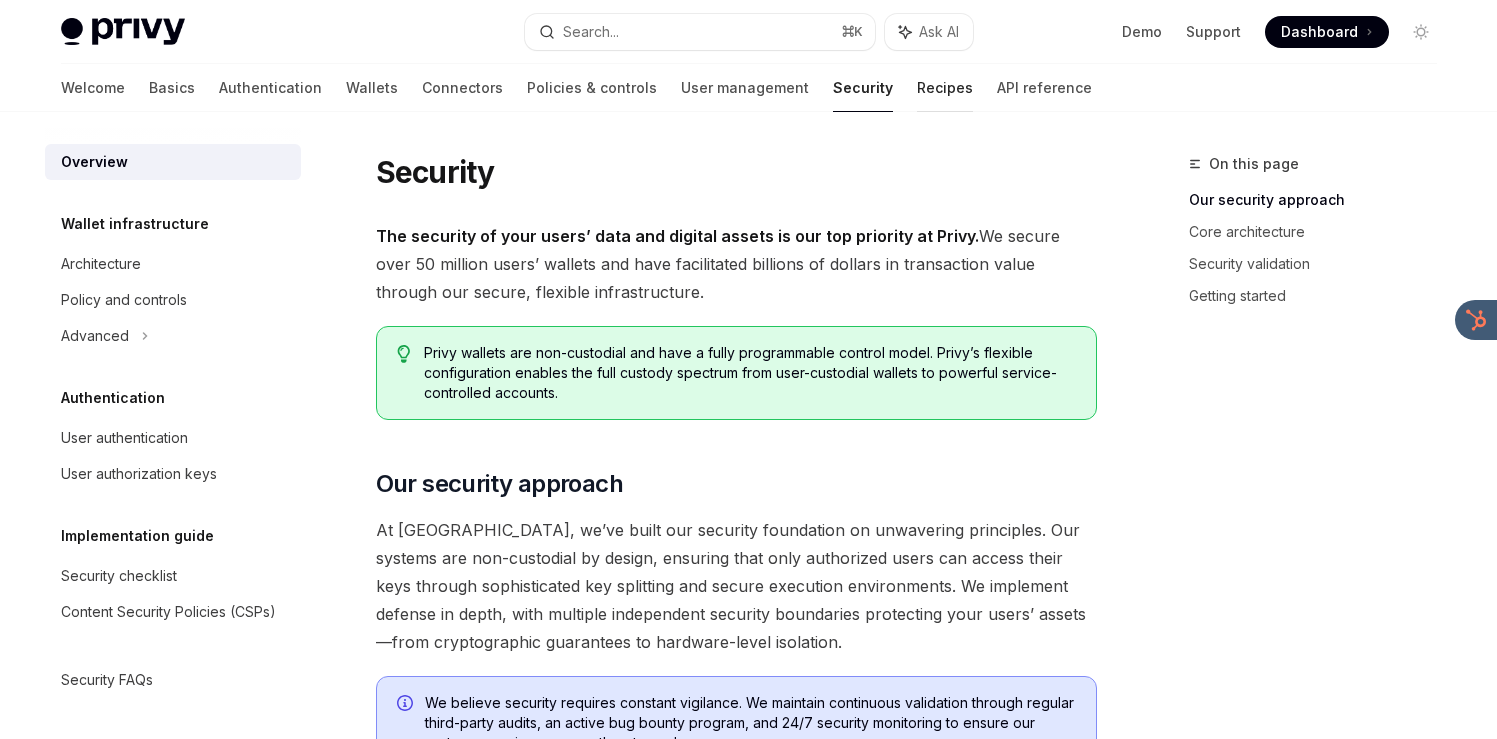 click on "Recipes" at bounding box center [945, 88] 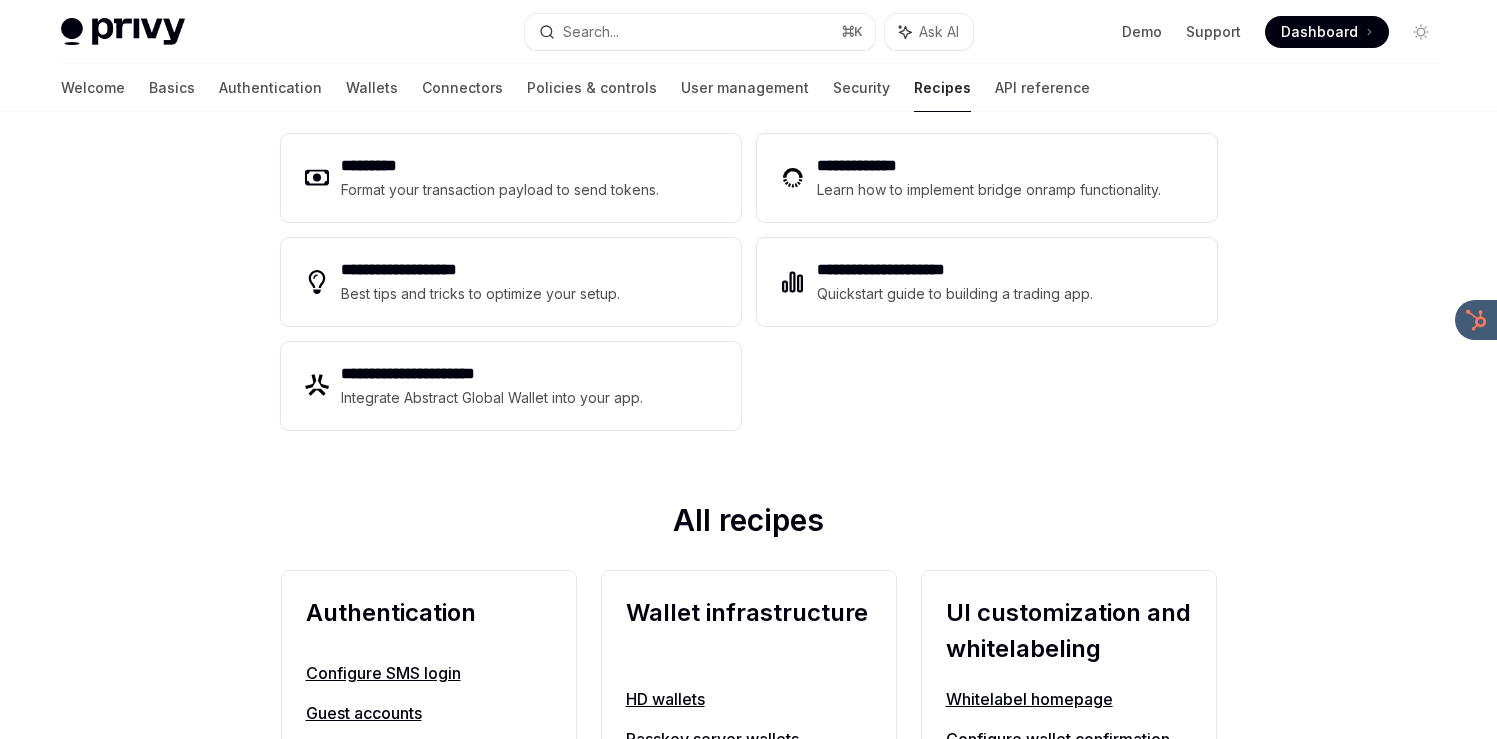 scroll, scrollTop: 223, scrollLeft: 0, axis: vertical 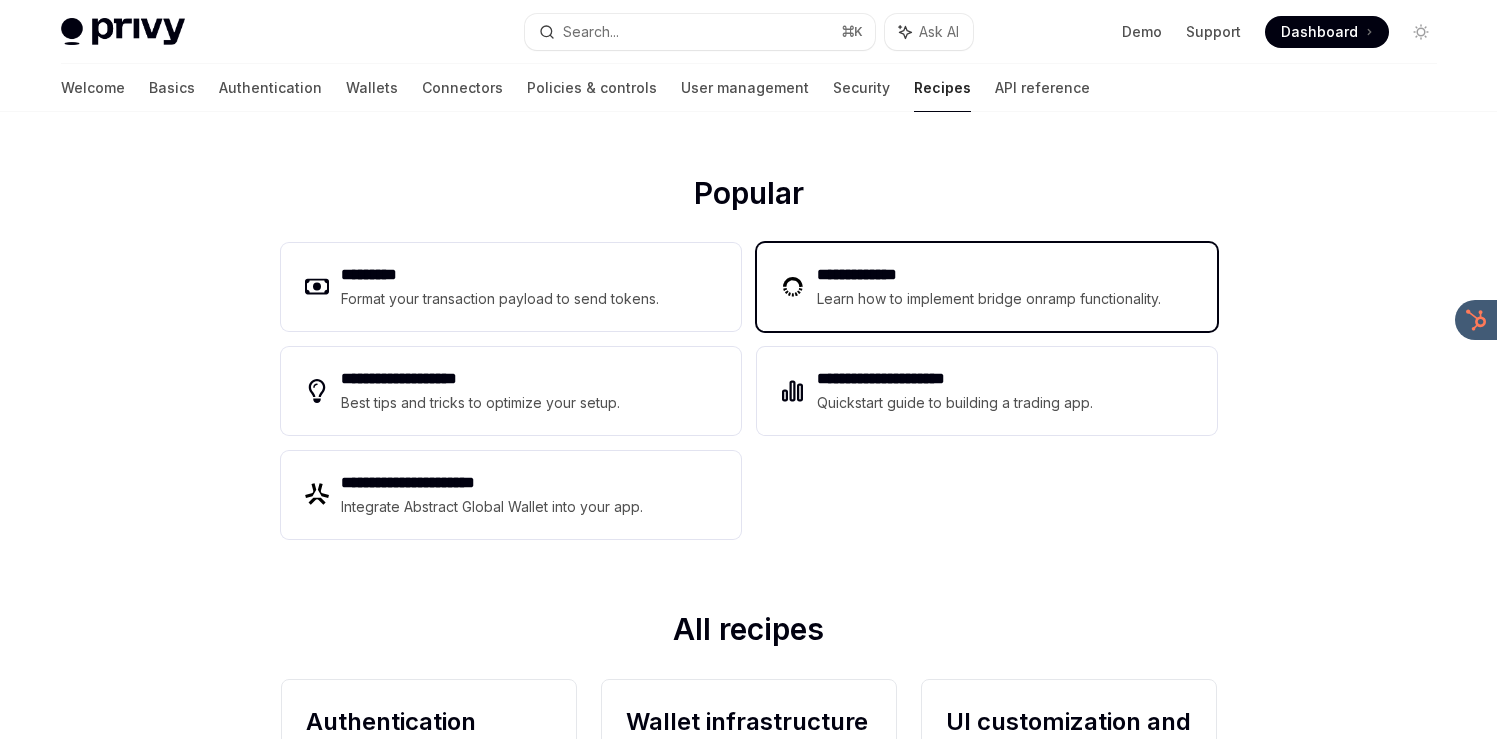 click on "Learn how to implement bridge onramp functionality." at bounding box center (992, 299) 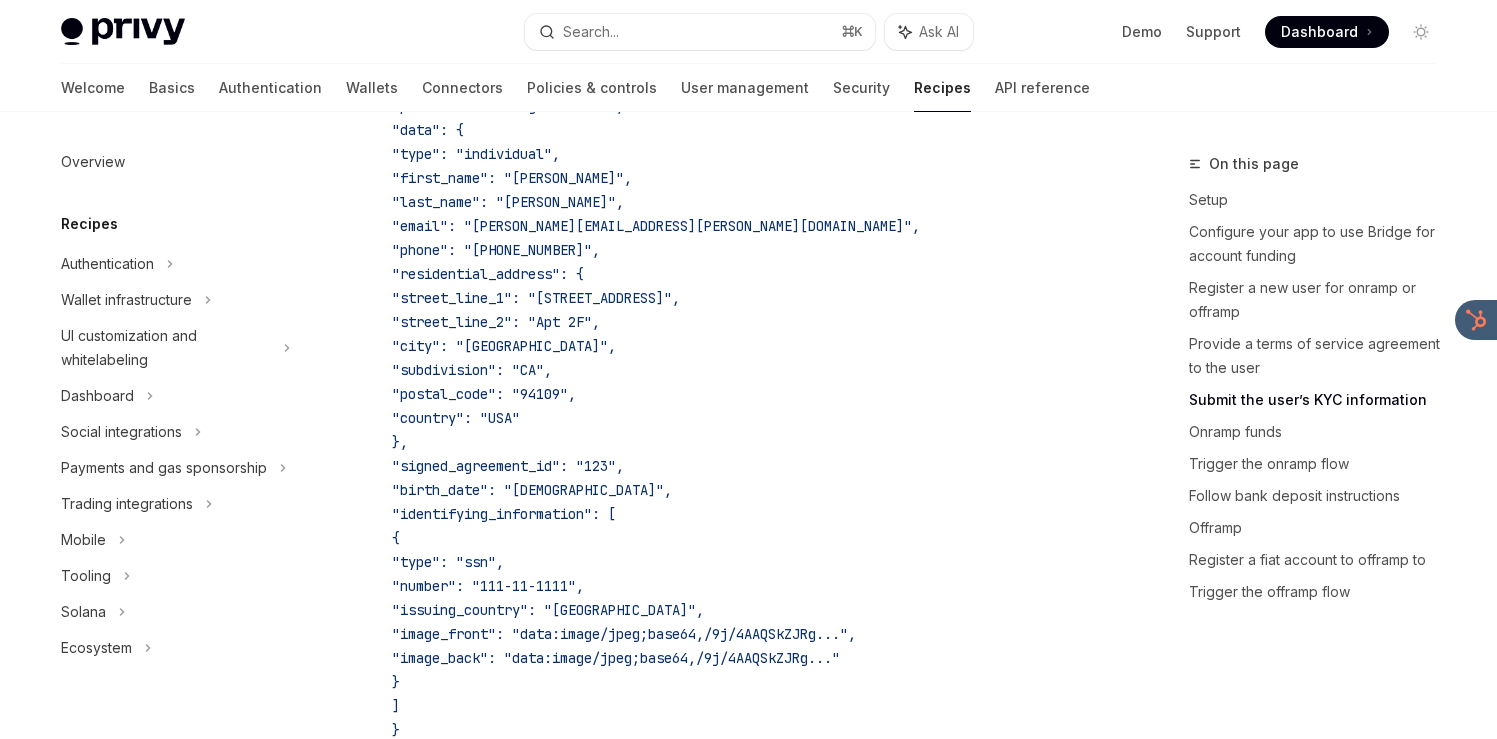 scroll, scrollTop: 2780, scrollLeft: 0, axis: vertical 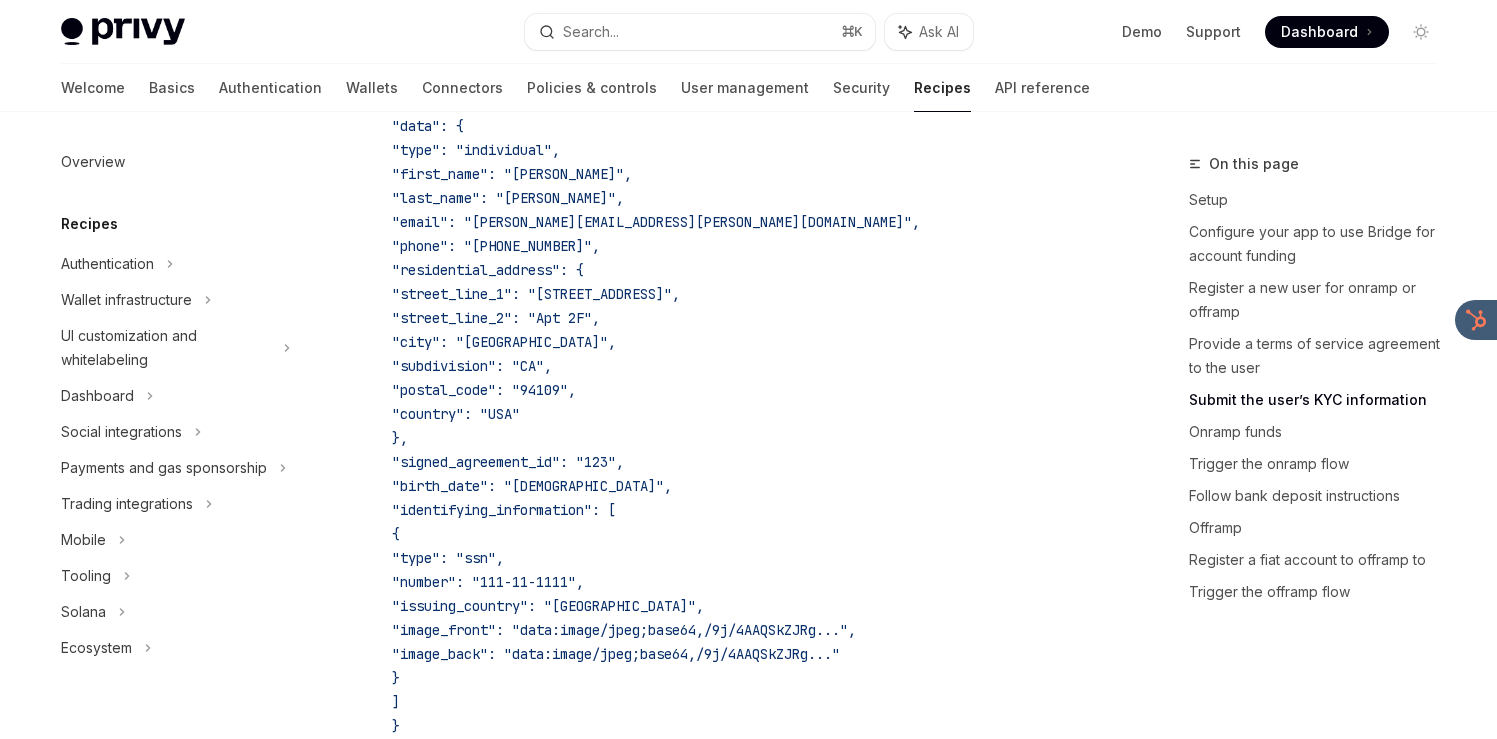 click on "Recipes" at bounding box center (942, 88) 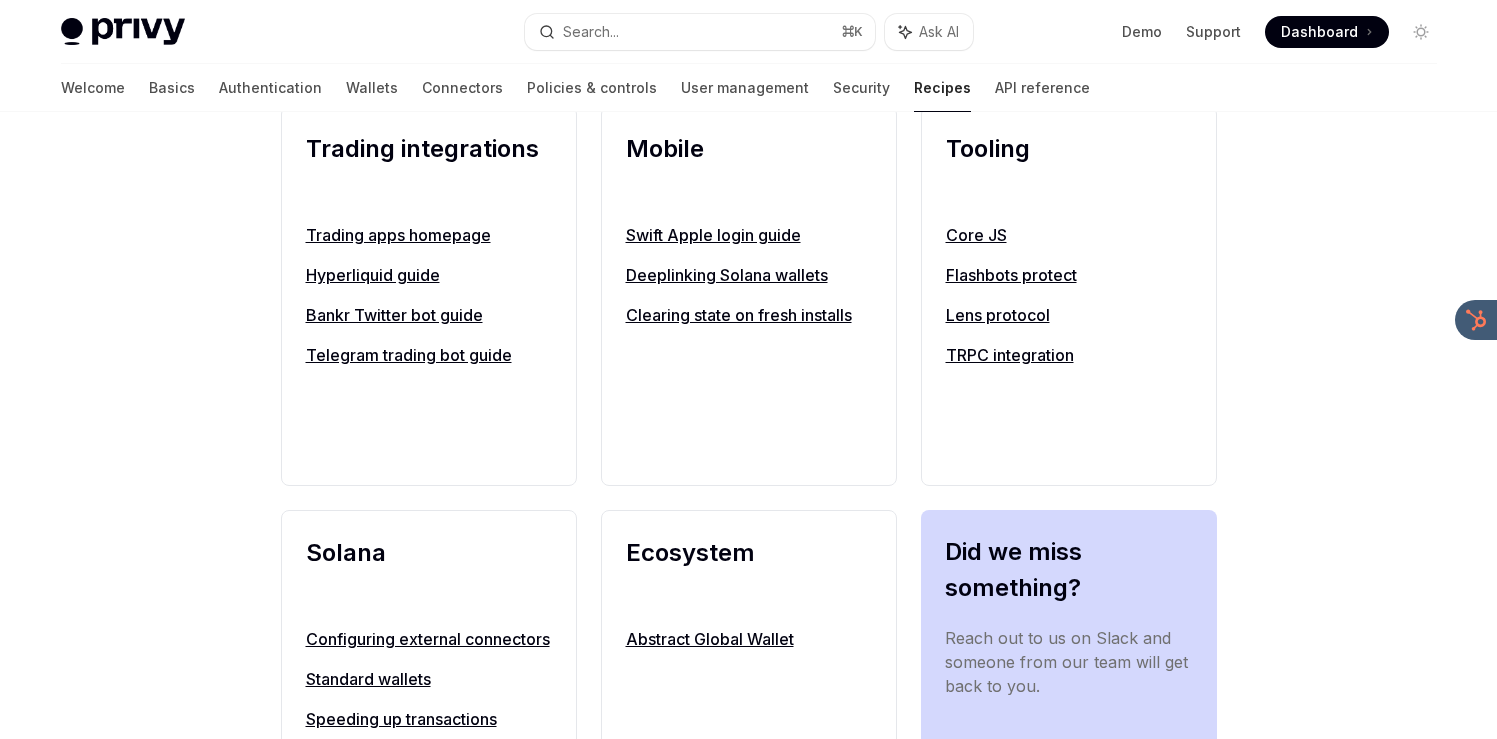 scroll, scrollTop: 1618, scrollLeft: 0, axis: vertical 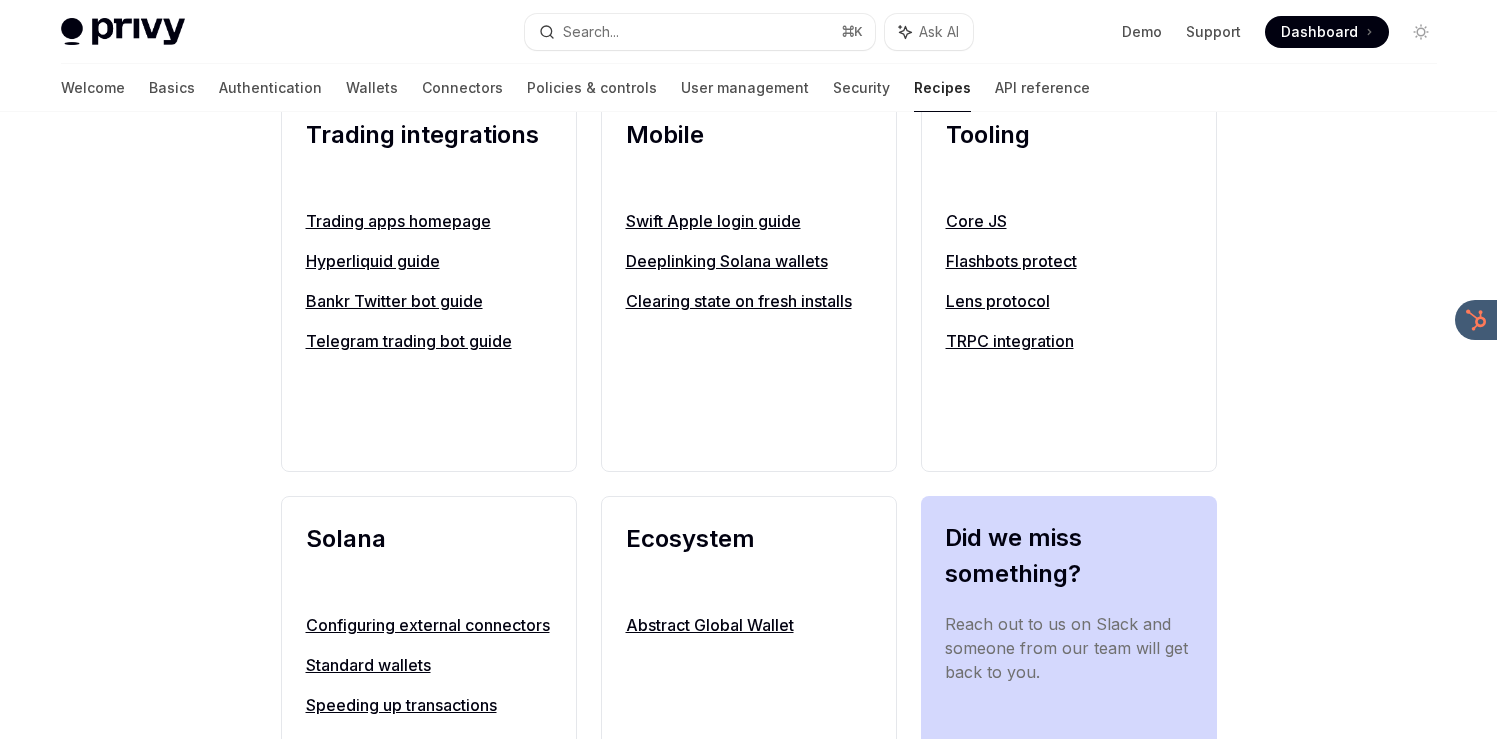 click on "Telegram trading bot guide" at bounding box center [429, 341] 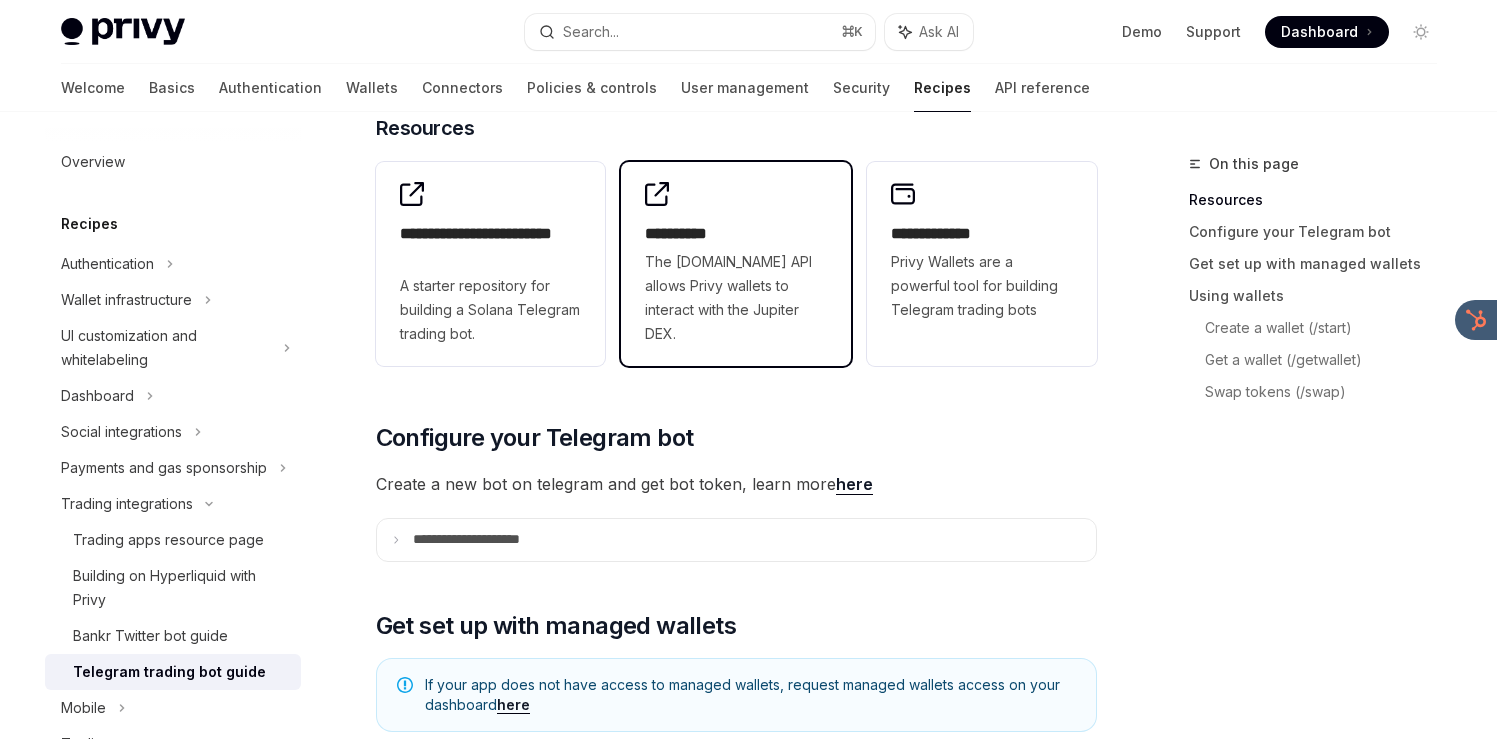 scroll, scrollTop: 228, scrollLeft: 0, axis: vertical 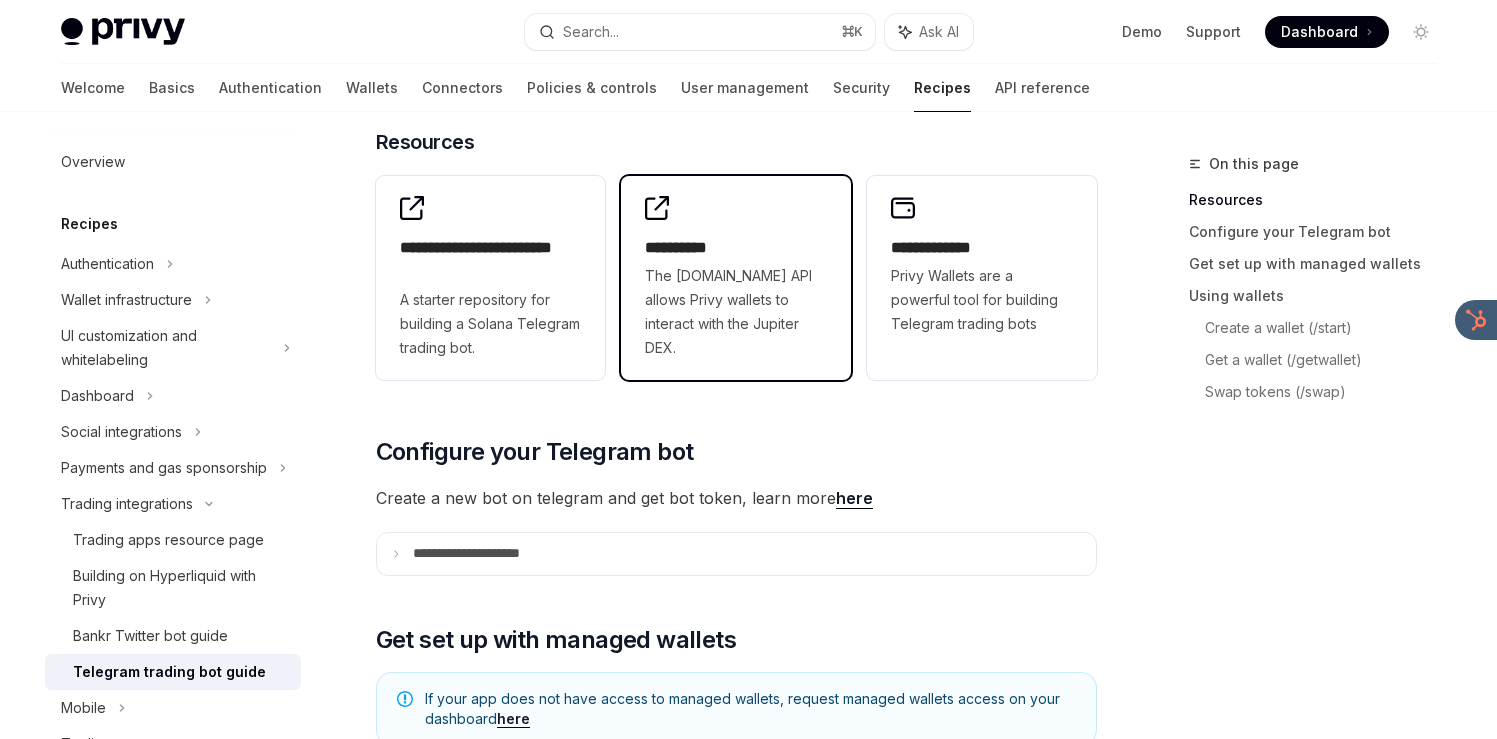 click on "The [DOMAIN_NAME] API allows Privy wallets to interact with the Jupiter DEX." at bounding box center (736, 312) 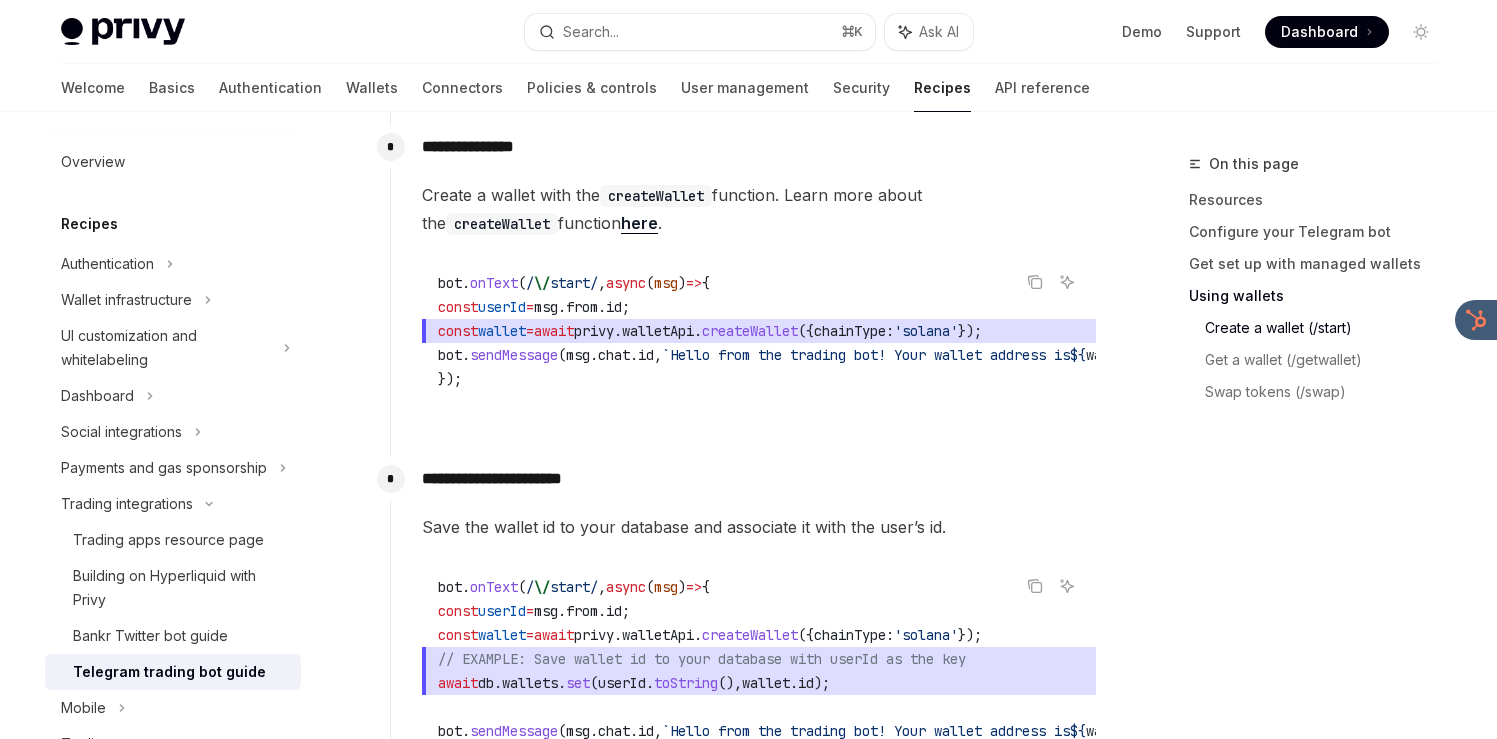 scroll, scrollTop: 1719, scrollLeft: 0, axis: vertical 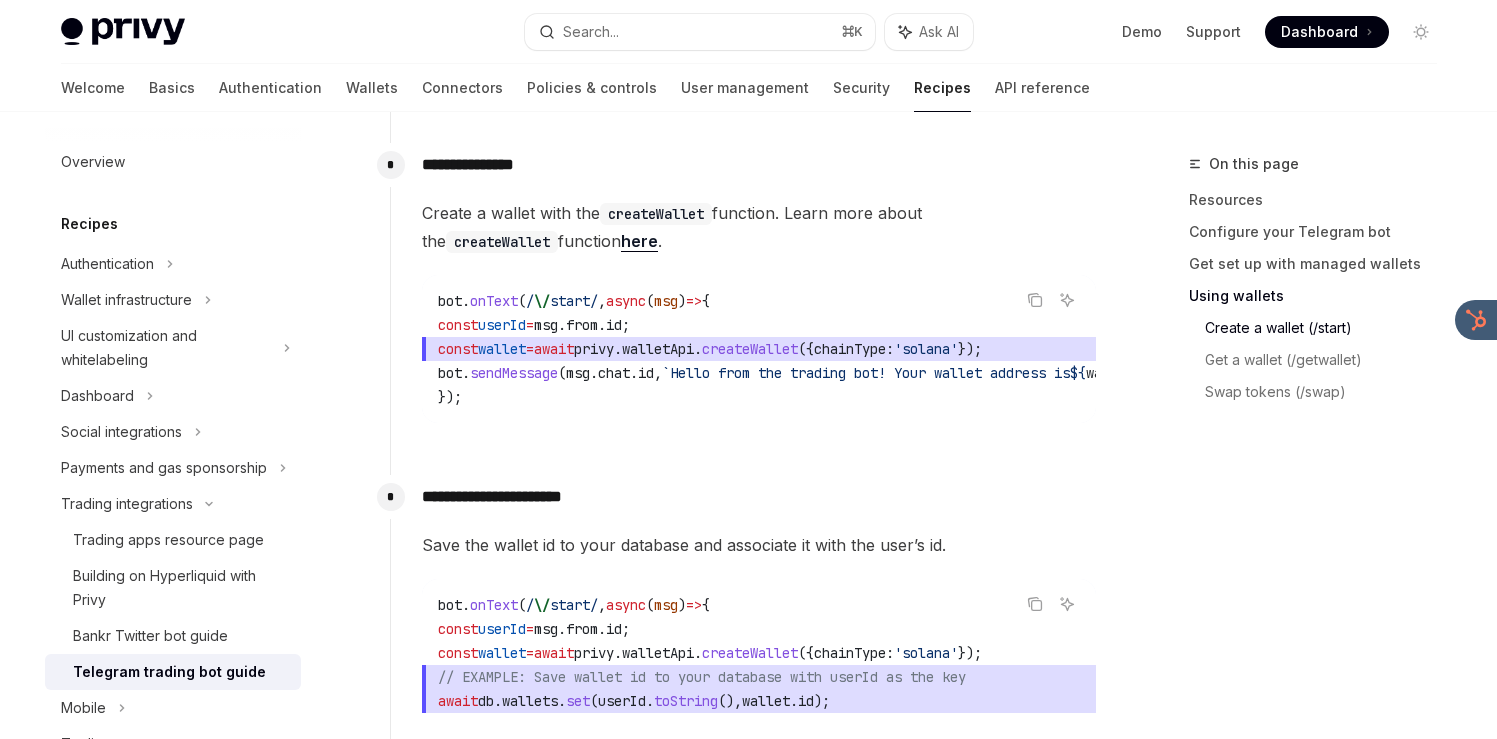 click on "Recipes" at bounding box center [942, 88] 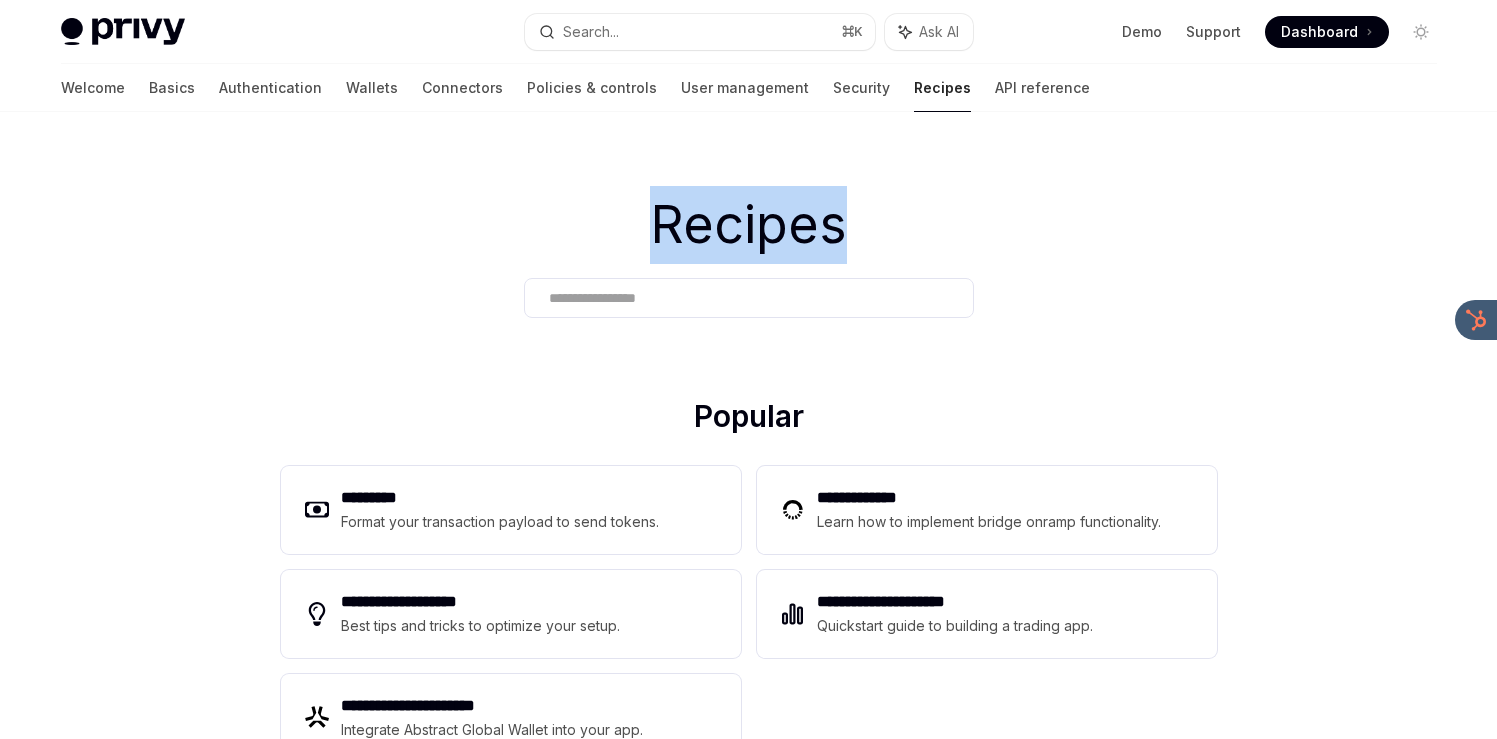 drag, startPoint x: 854, startPoint y: 163, endPoint x: 853, endPoint y: 226, distance: 63.007935 